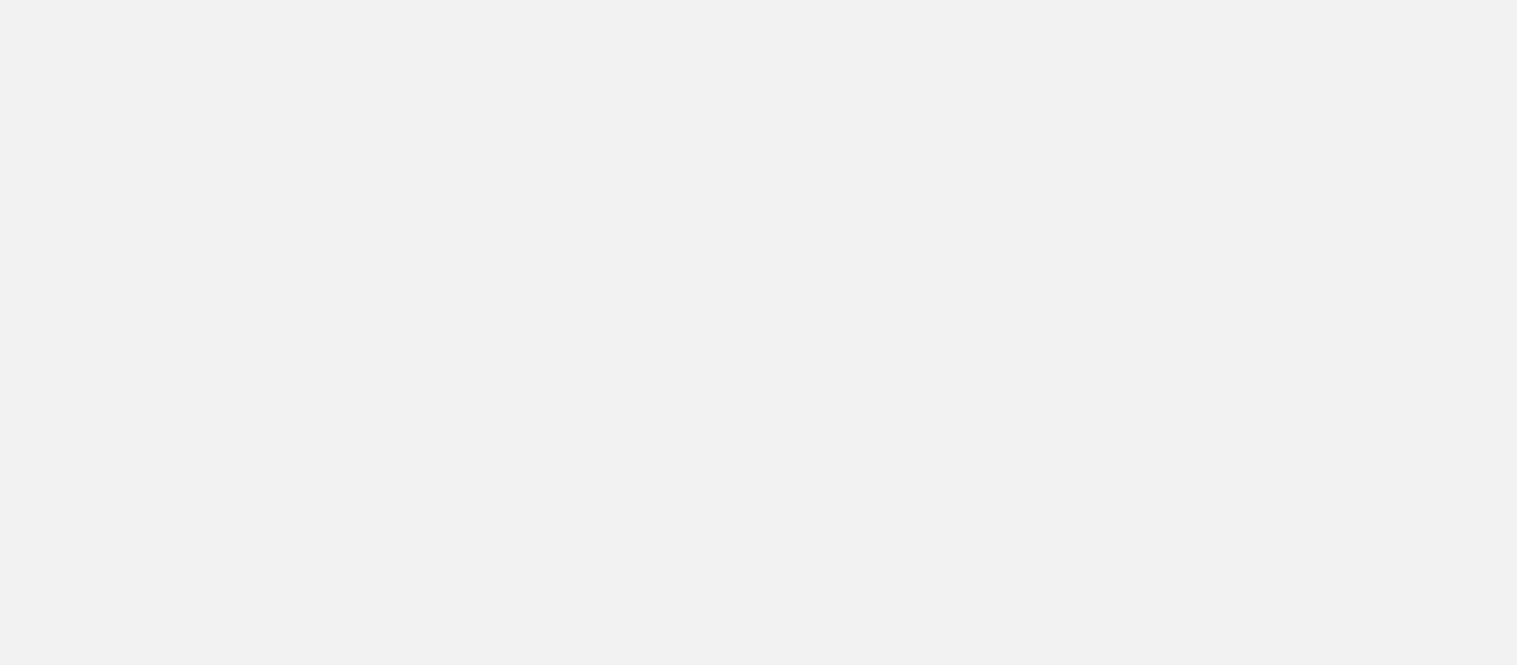 scroll, scrollTop: 0, scrollLeft: 0, axis: both 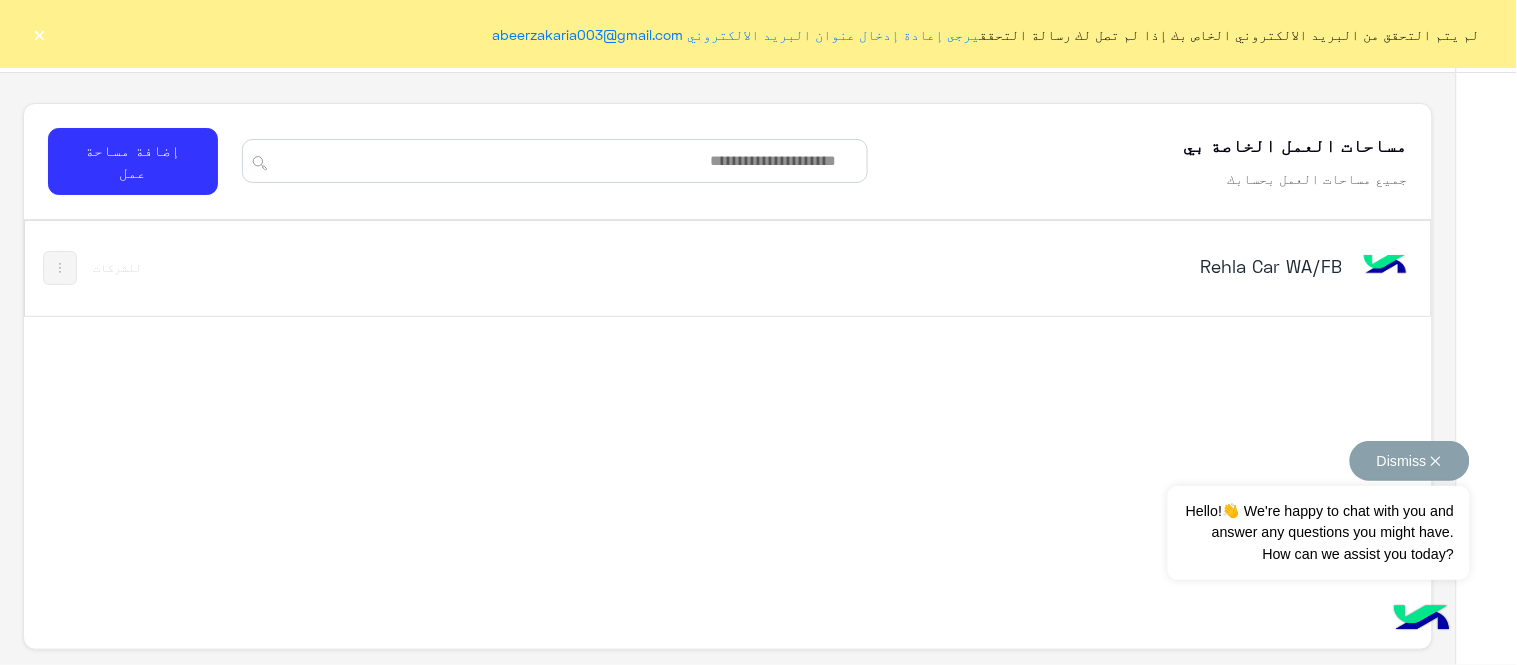 click on "Dismiss ✕" at bounding box center [1410, 461] 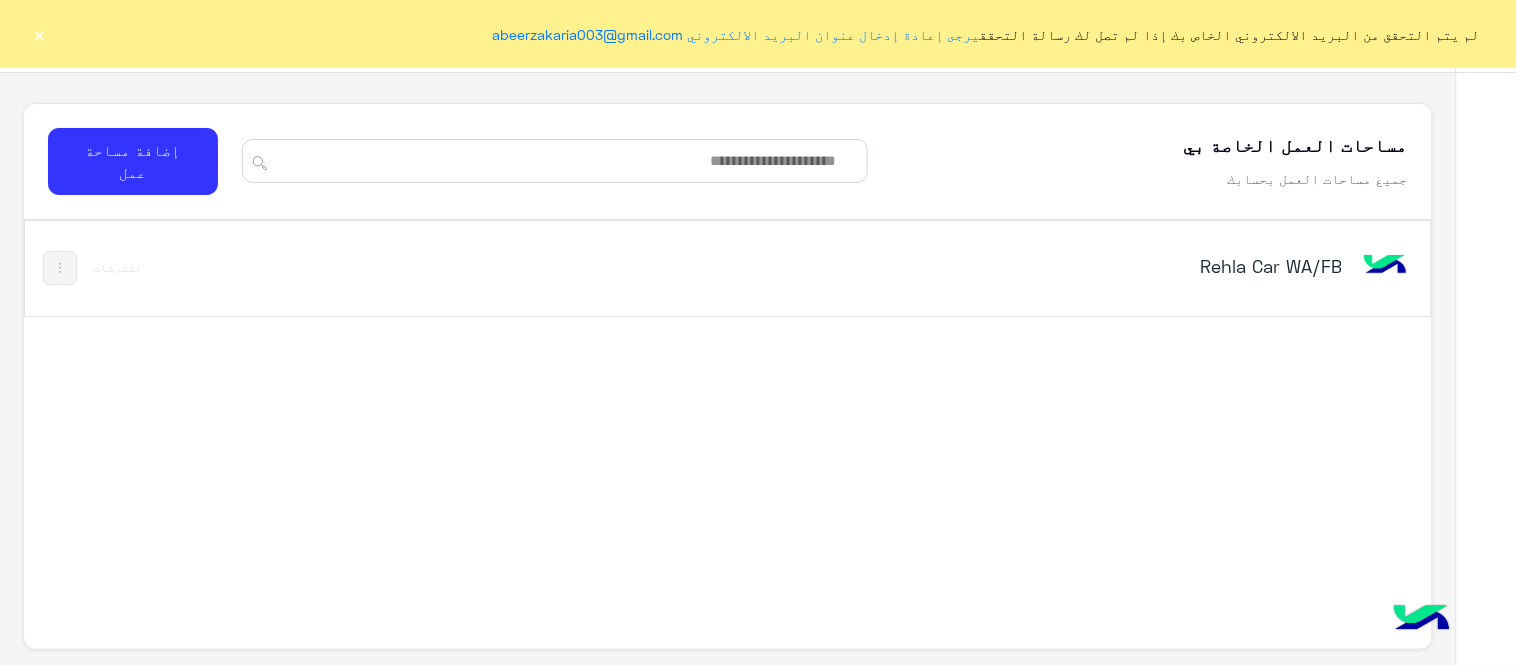 click on "×" 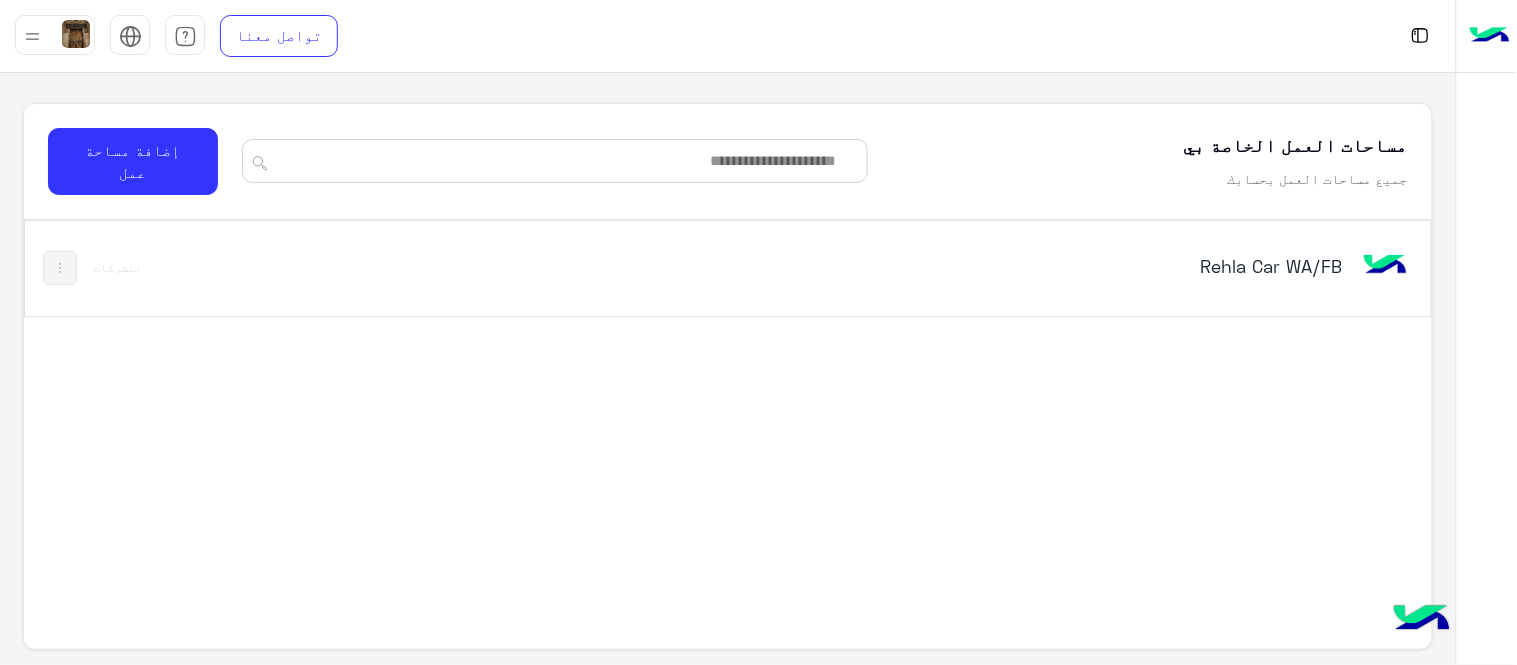 click on "Rehla Car WA/FB" at bounding box center (1001, 268) 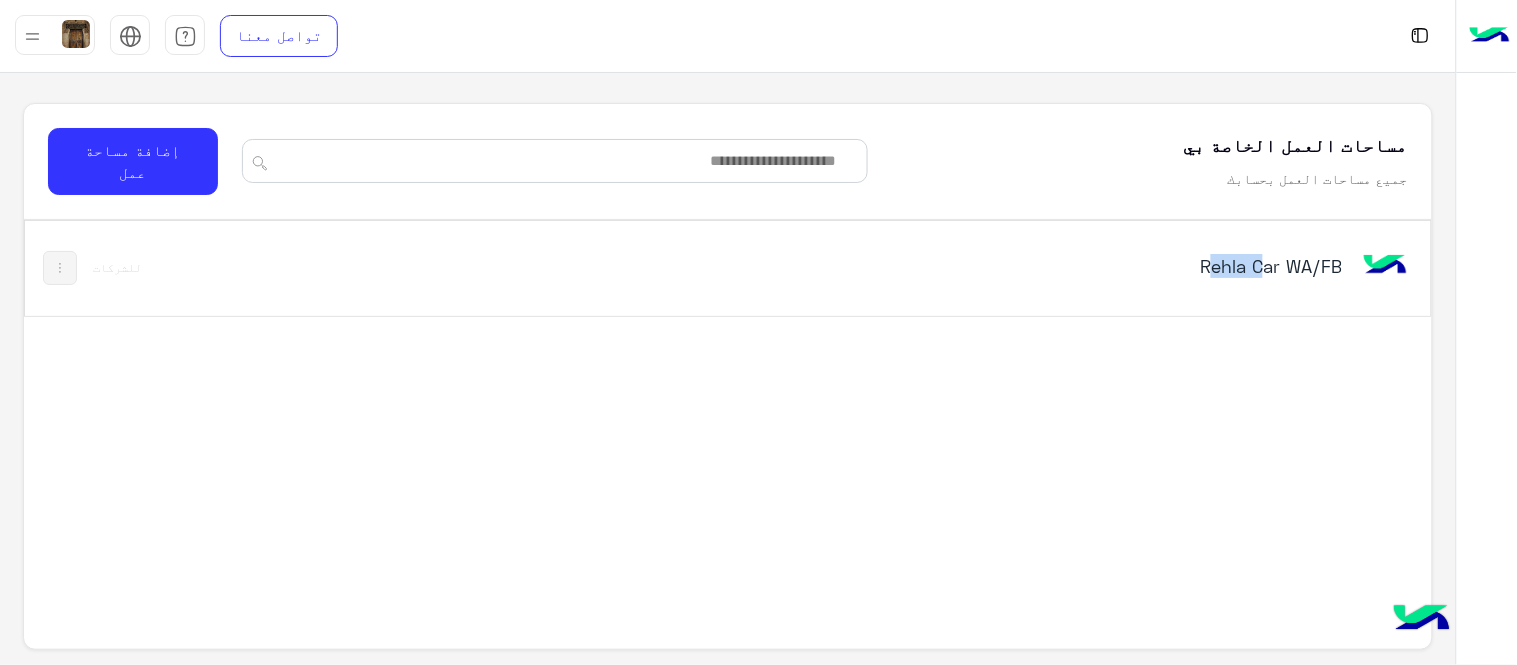 click on "Rehla Car WA/FB" at bounding box center [1001, 268] 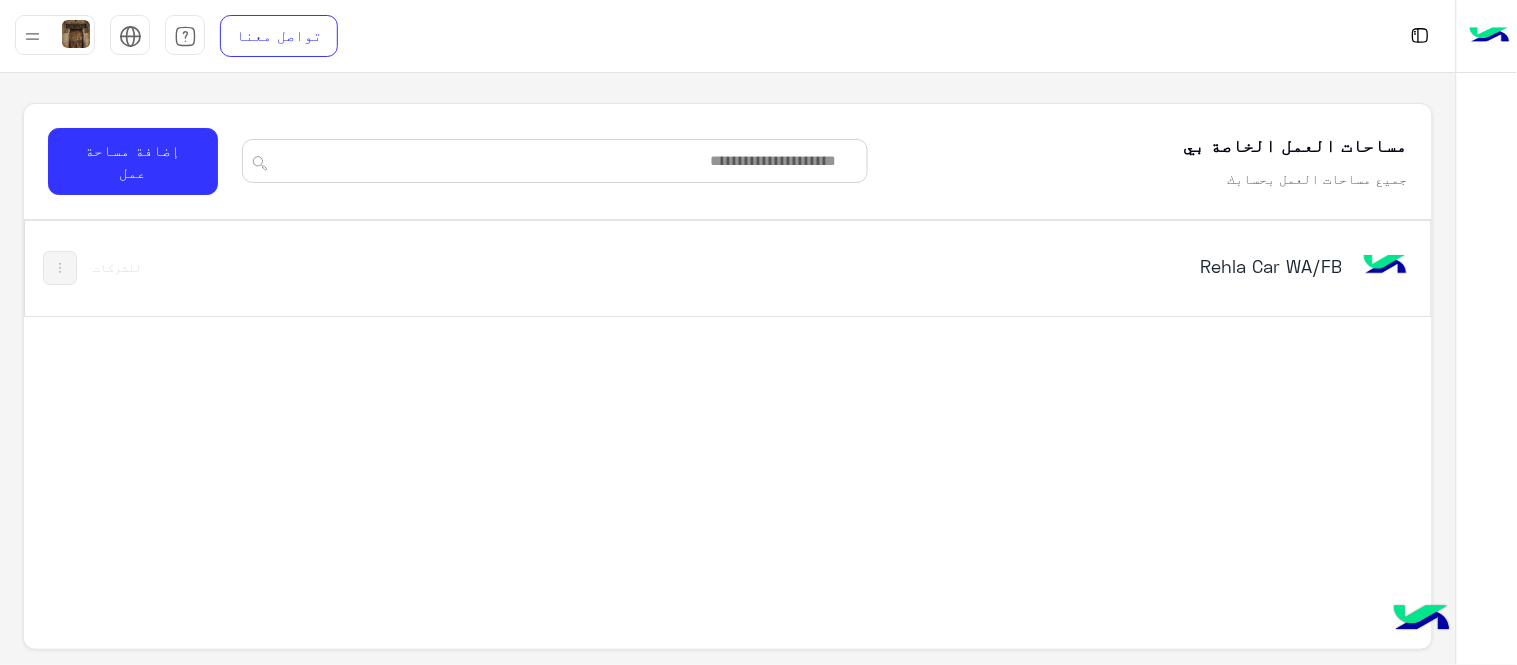 click on "تواصل معنا  مركز المساعدة عربي English مساحات العمل الخاصة بي جميع مساحات العمل بحسابك  إضافة مساحة عمل   Rehla Car WA/FB   للشركات" at bounding box center (728, 332) 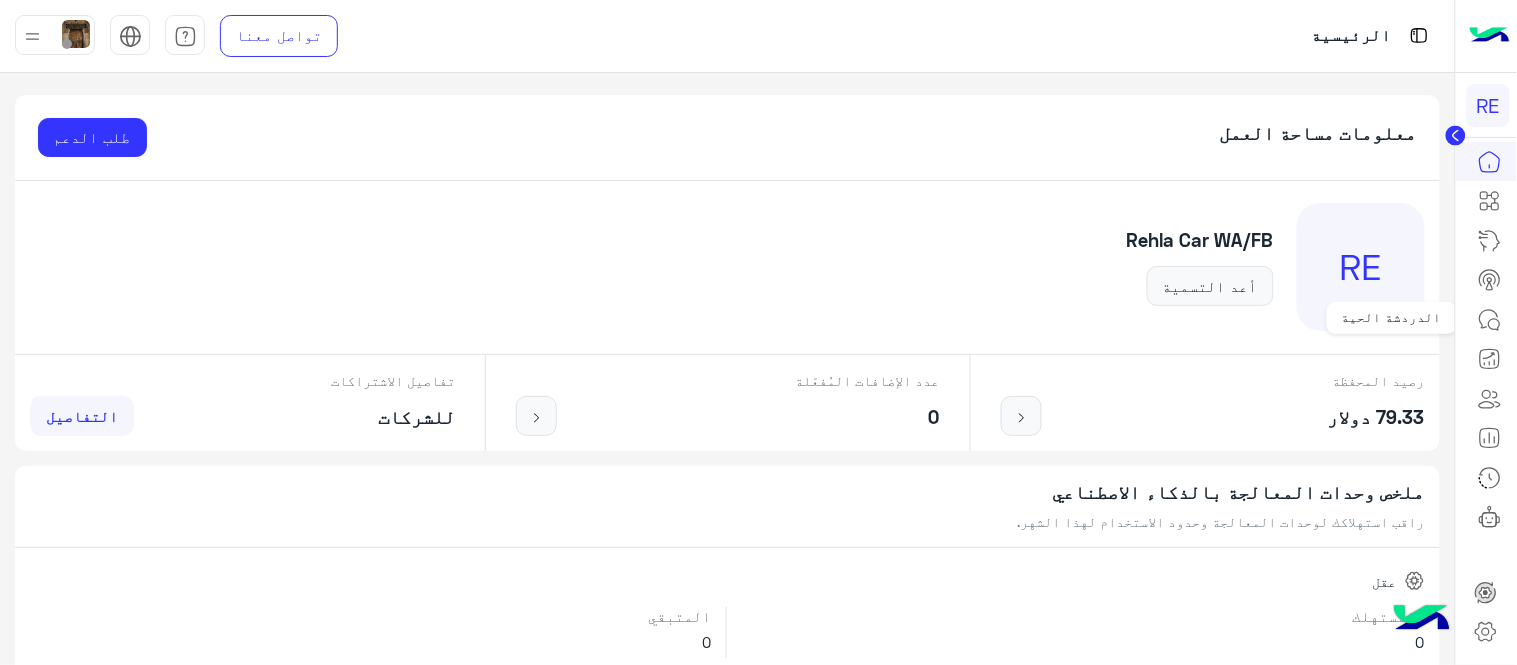 click 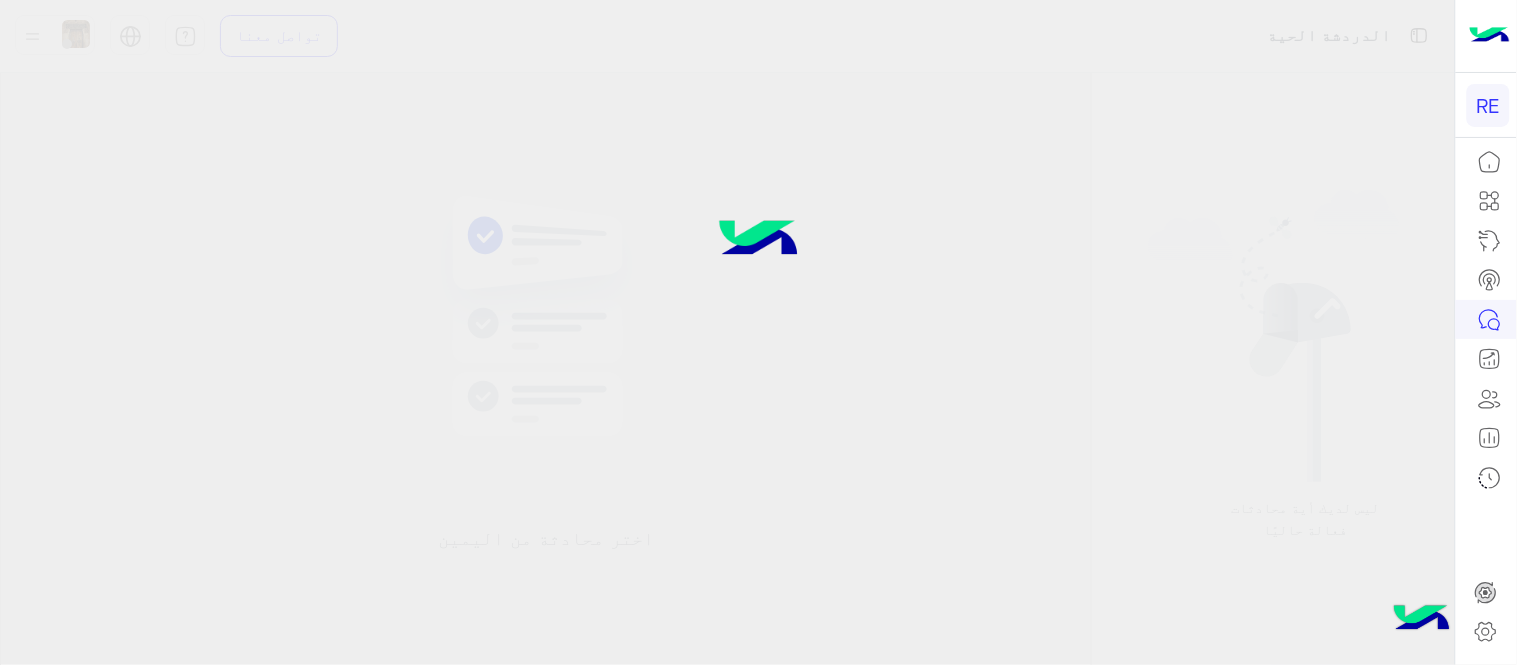click 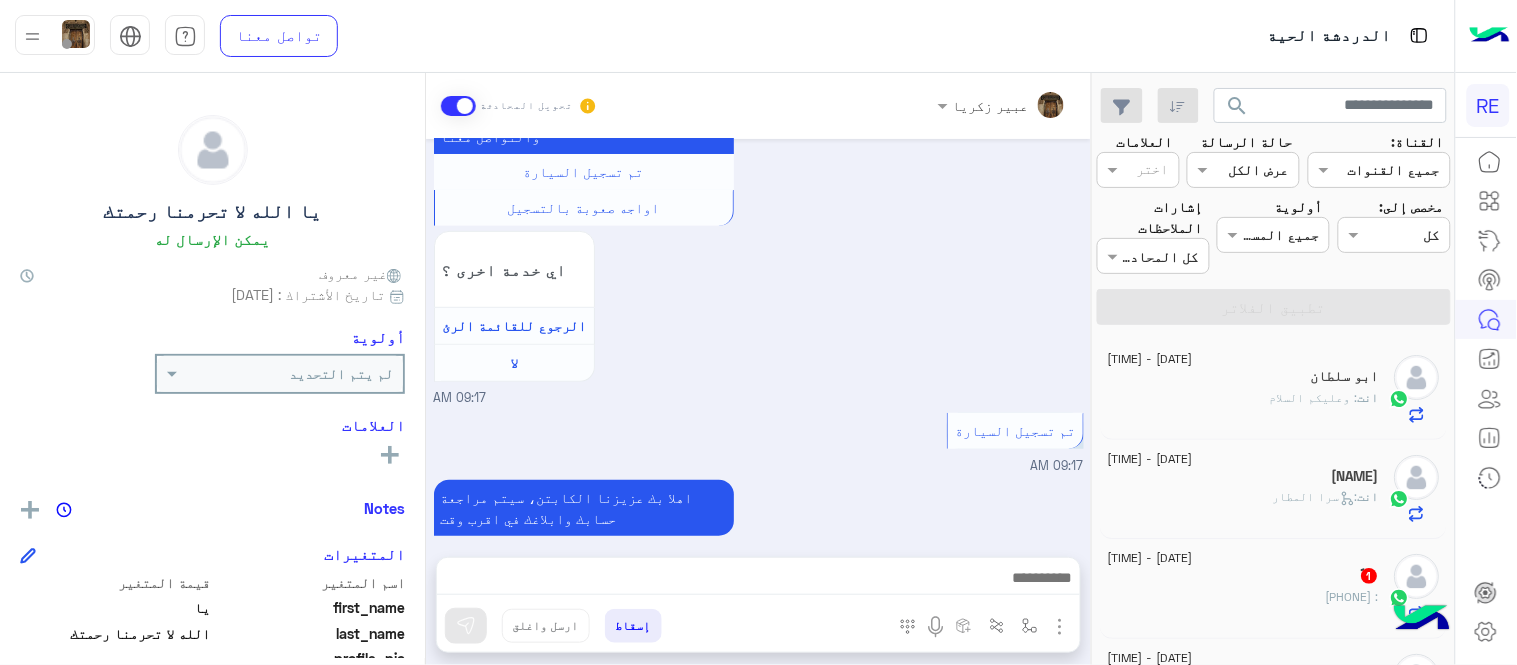 scroll, scrollTop: 2276, scrollLeft: 0, axis: vertical 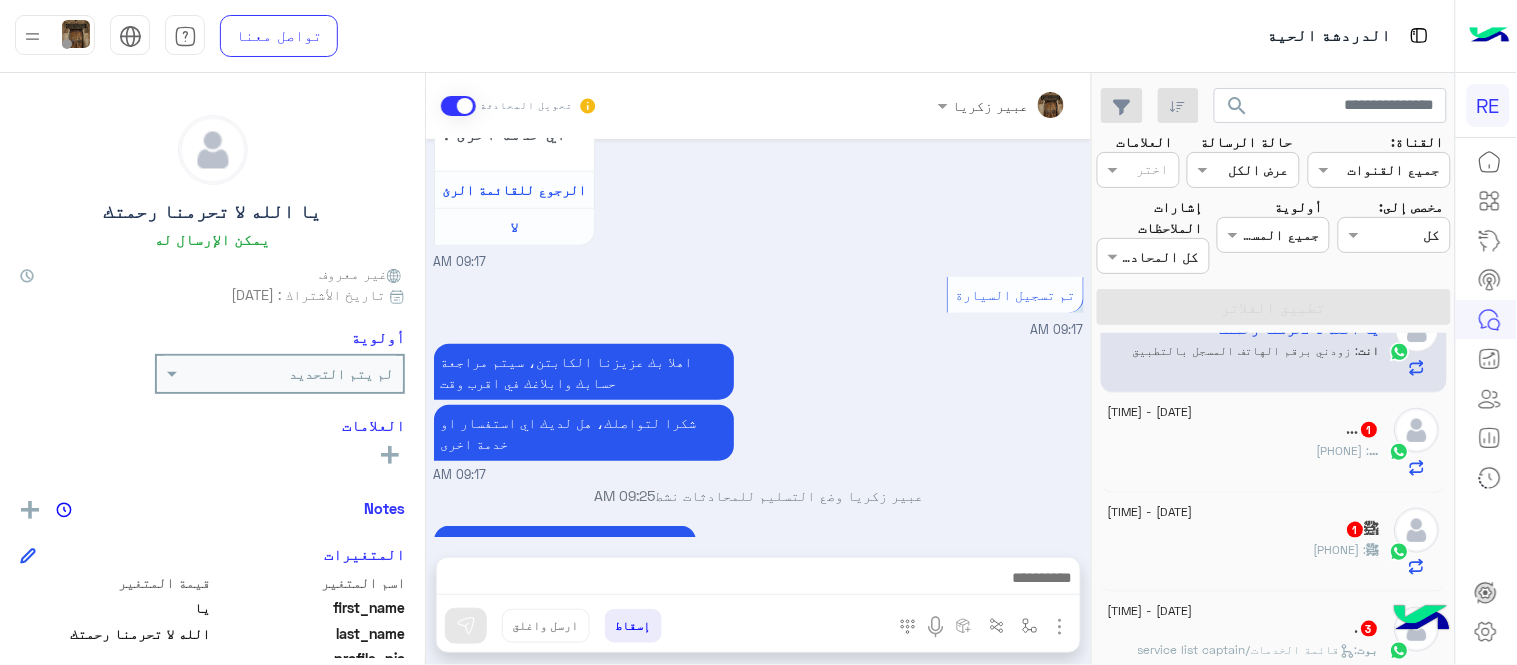 click on "... : [PHONE]" 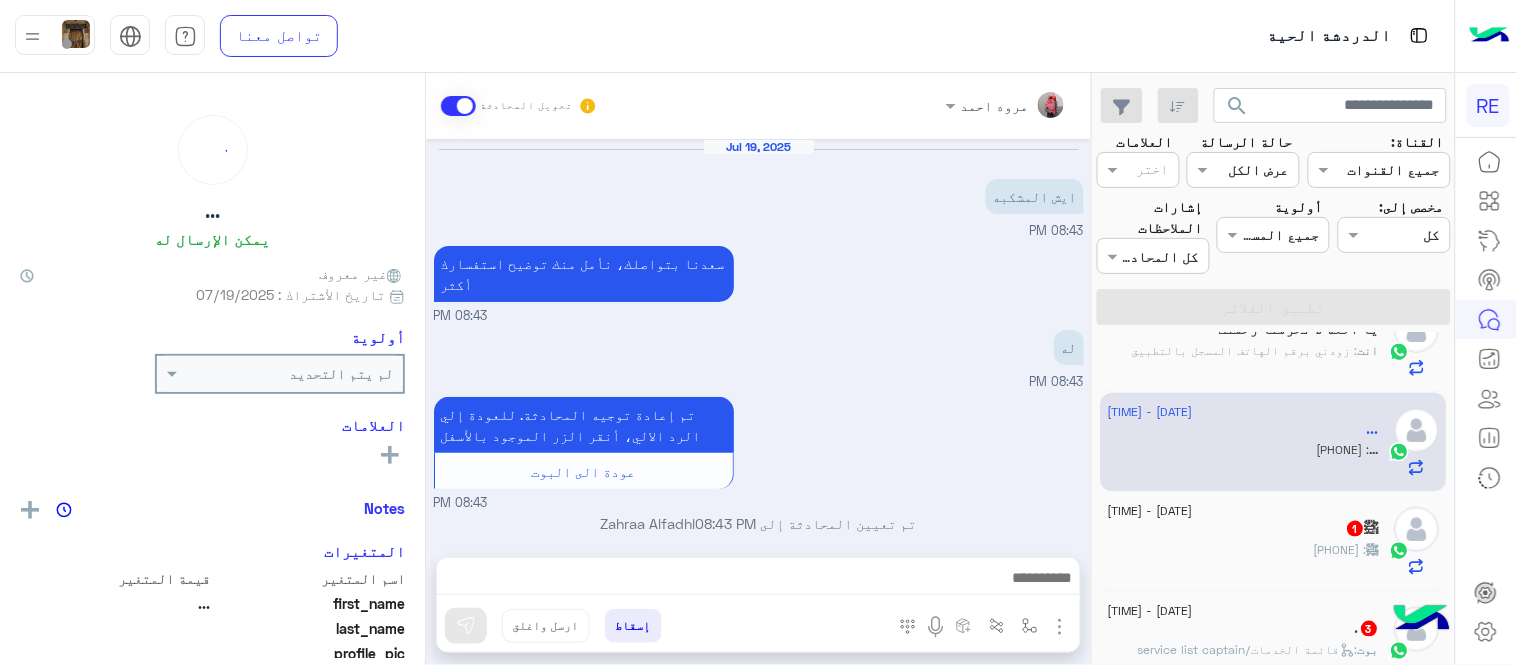 scroll, scrollTop: 337, scrollLeft: 0, axis: vertical 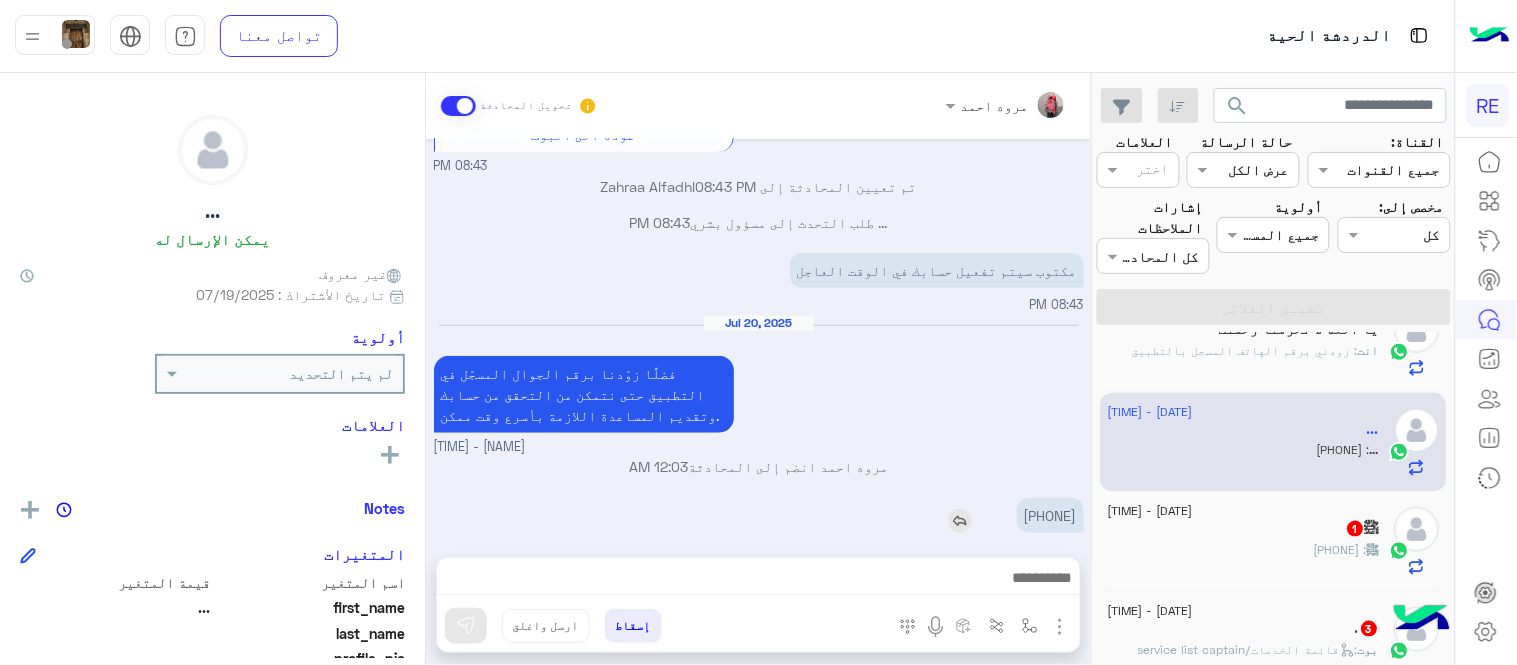 click on "[PHONE]" at bounding box center (1050, 515) 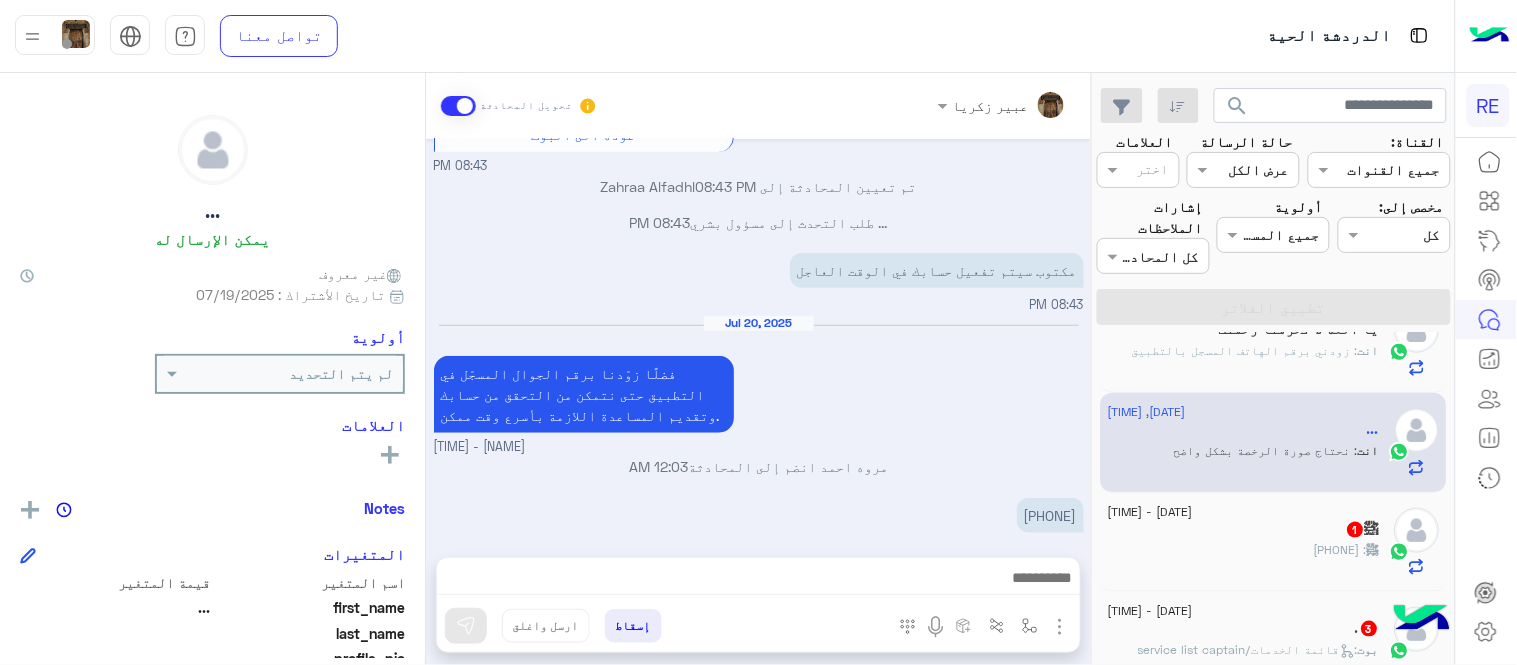 scroll, scrollTop: 437, scrollLeft: 0, axis: vertical 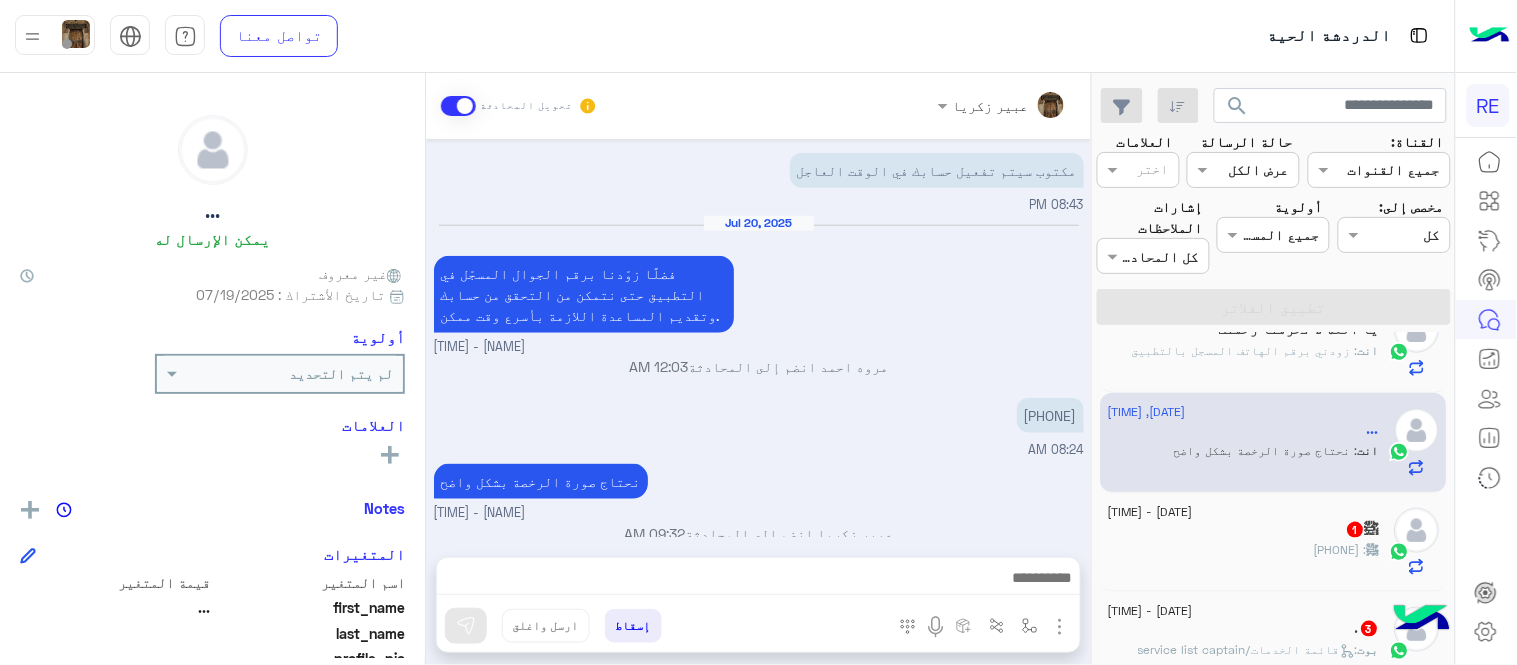 click on "ﷺ   [NUMBER]" 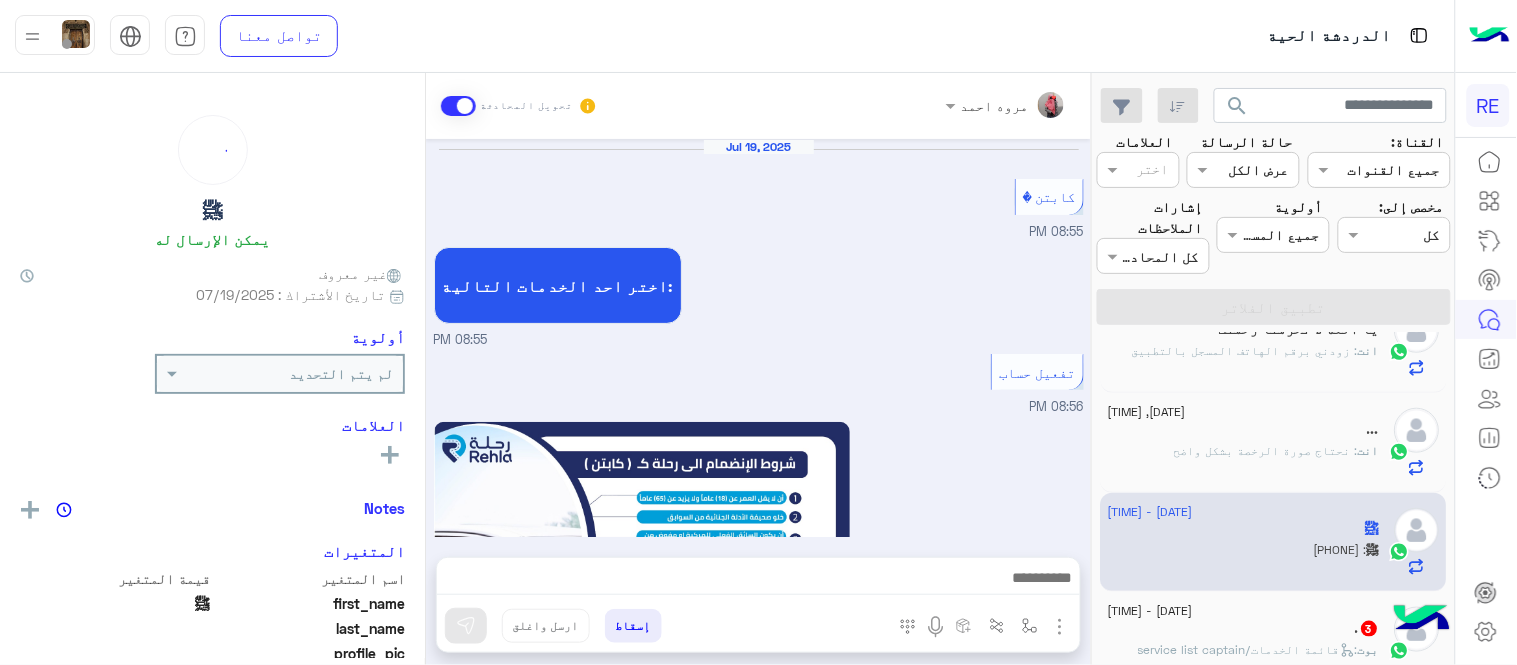 scroll, scrollTop: 1255, scrollLeft: 0, axis: vertical 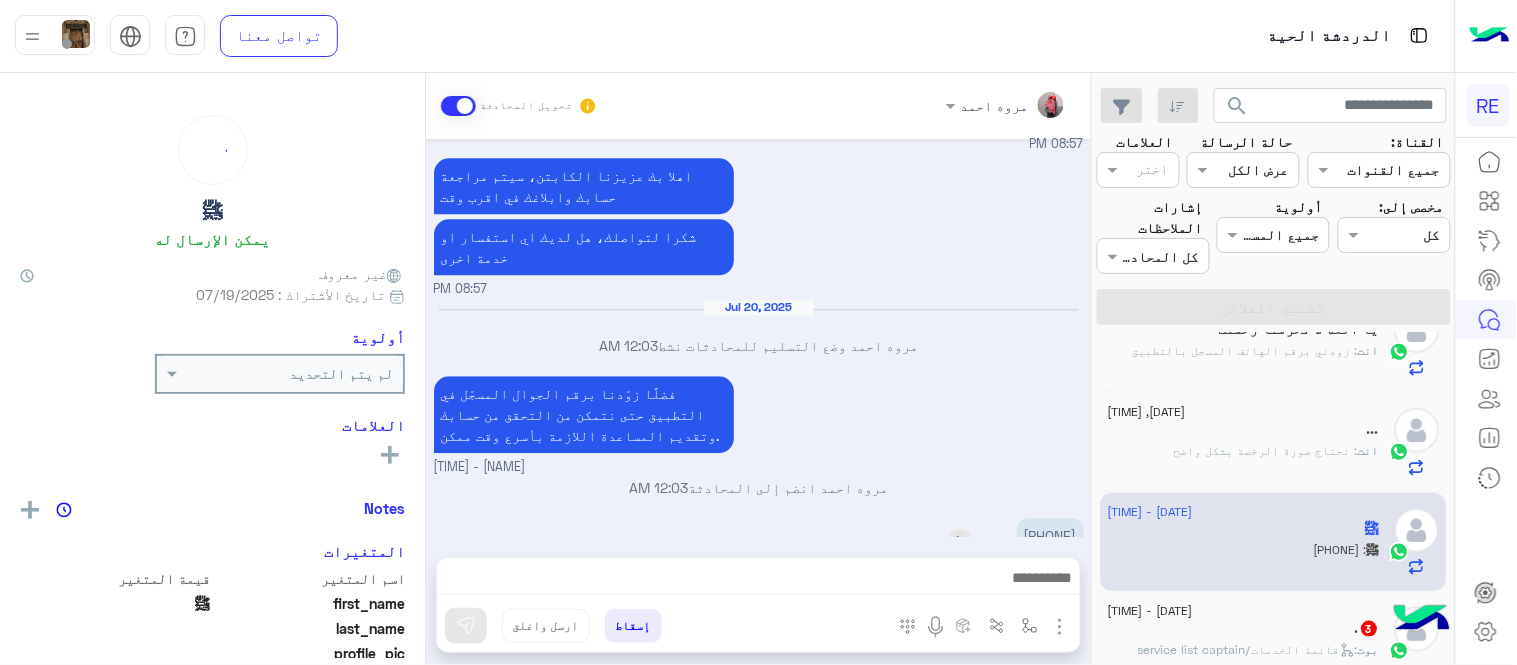 click on "[PHONE]" at bounding box center [1050, 535] 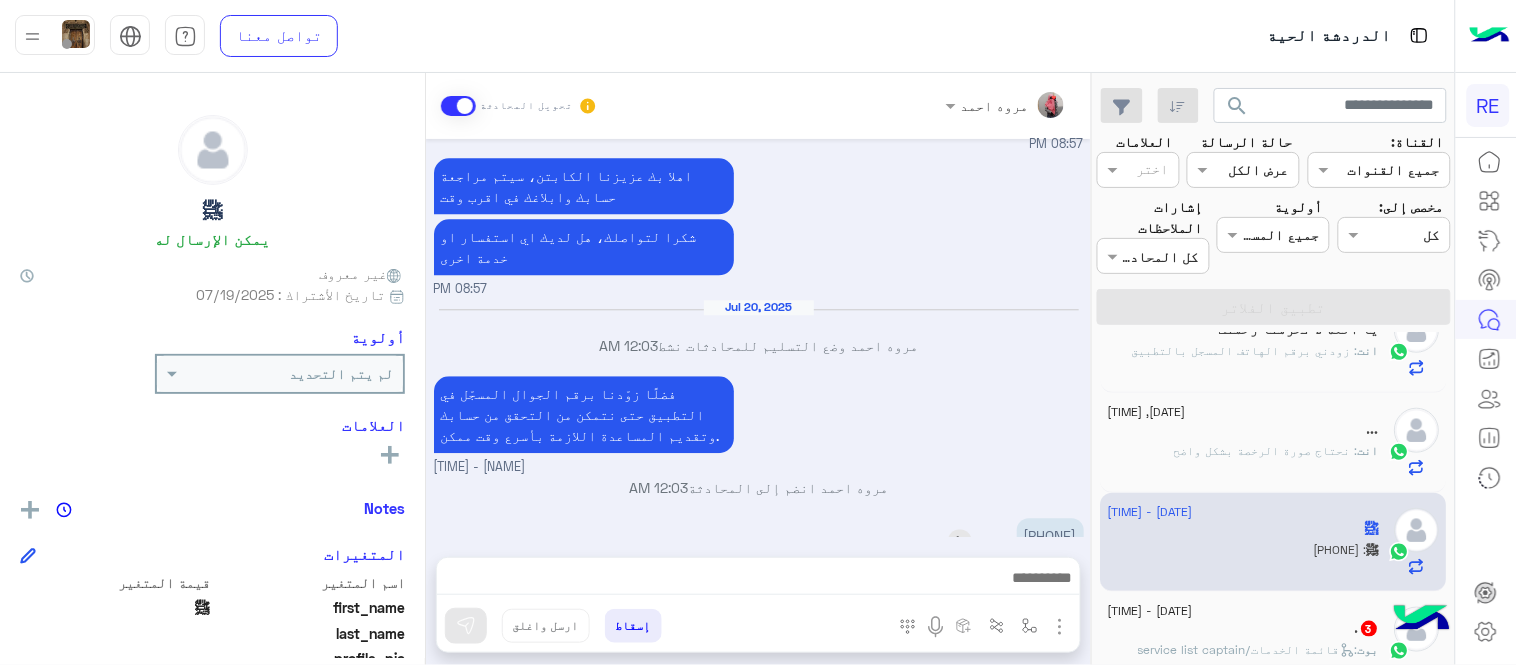 copy on "[PHONE]" 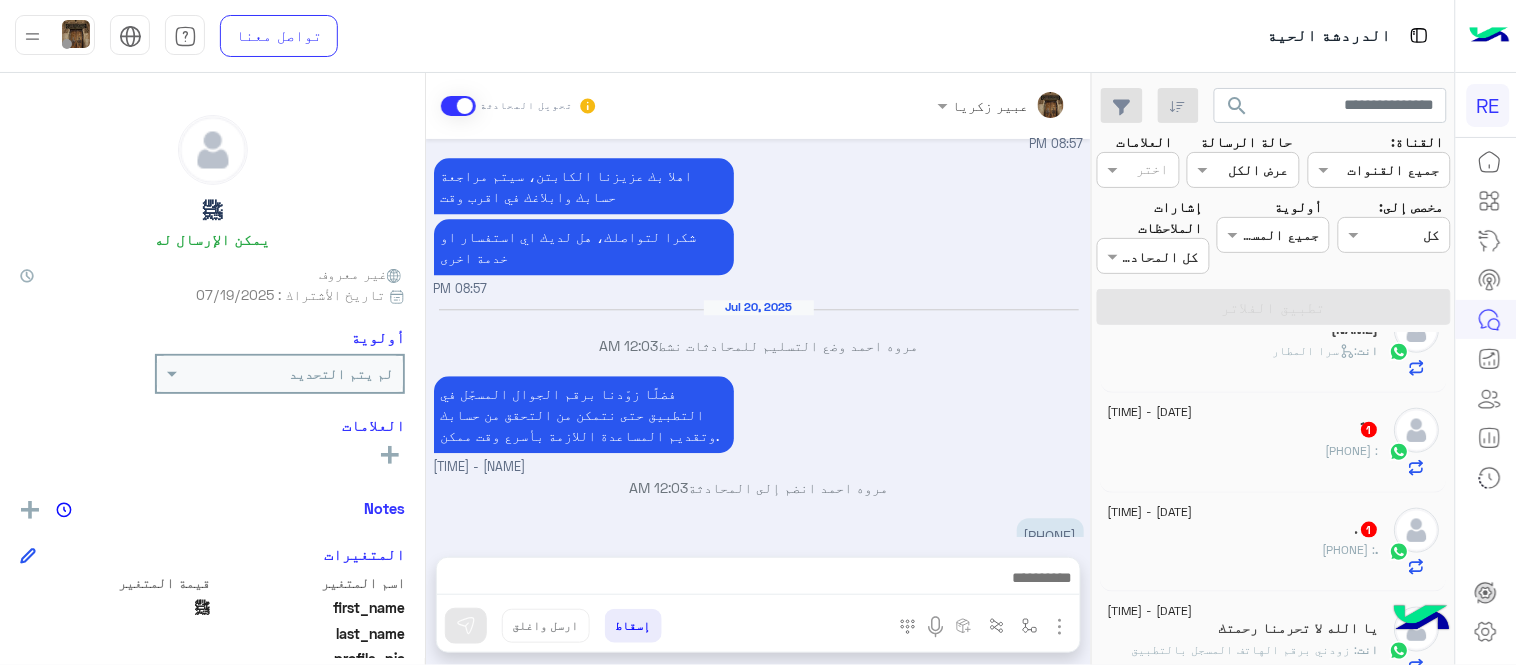 scroll, scrollTop: 1355, scrollLeft: 0, axis: vertical 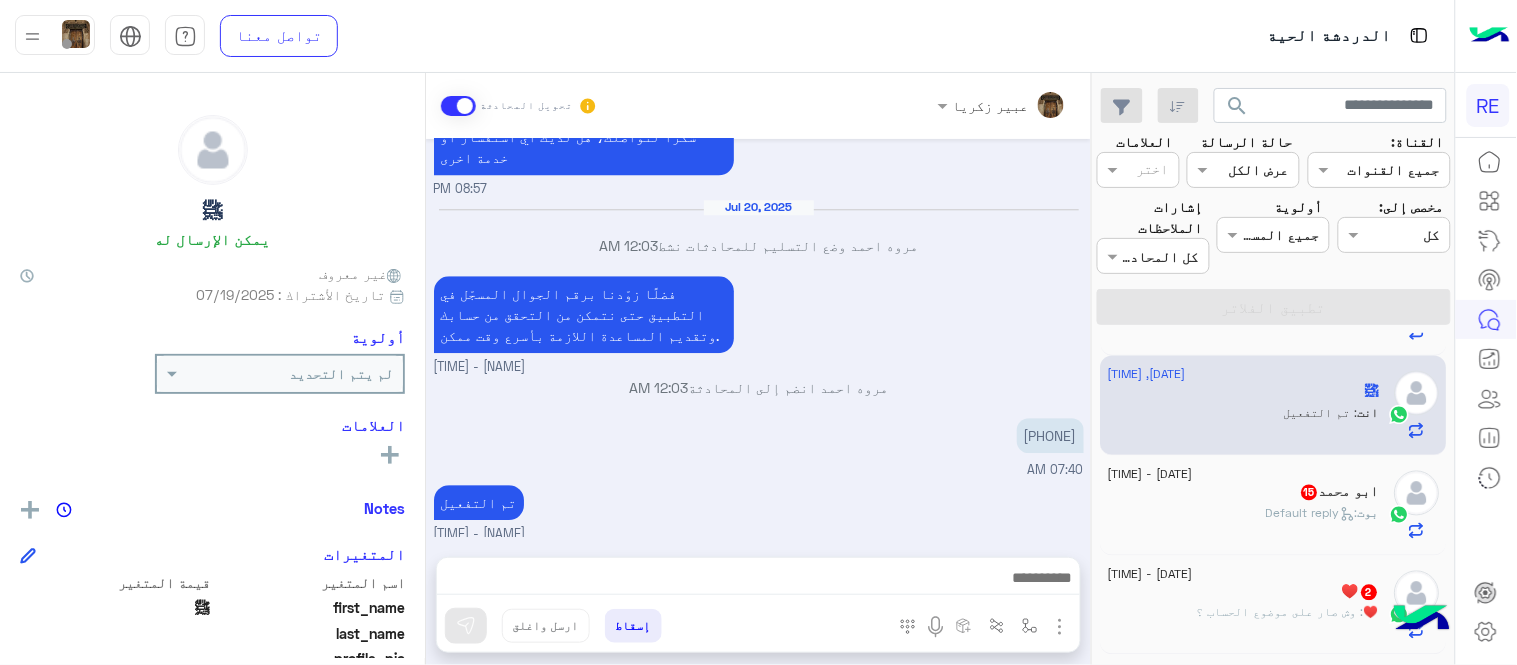 click on "بوت :   Default reply" 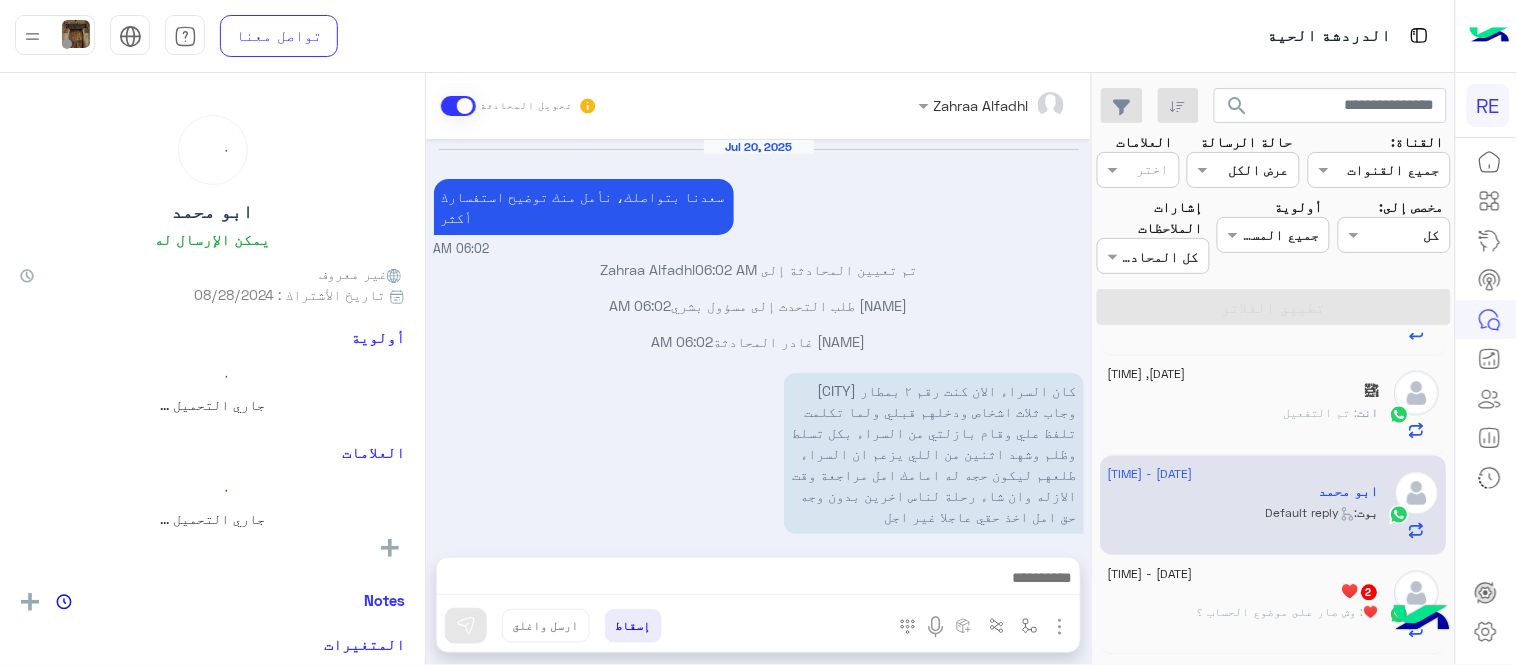 scroll, scrollTop: 196, scrollLeft: 0, axis: vertical 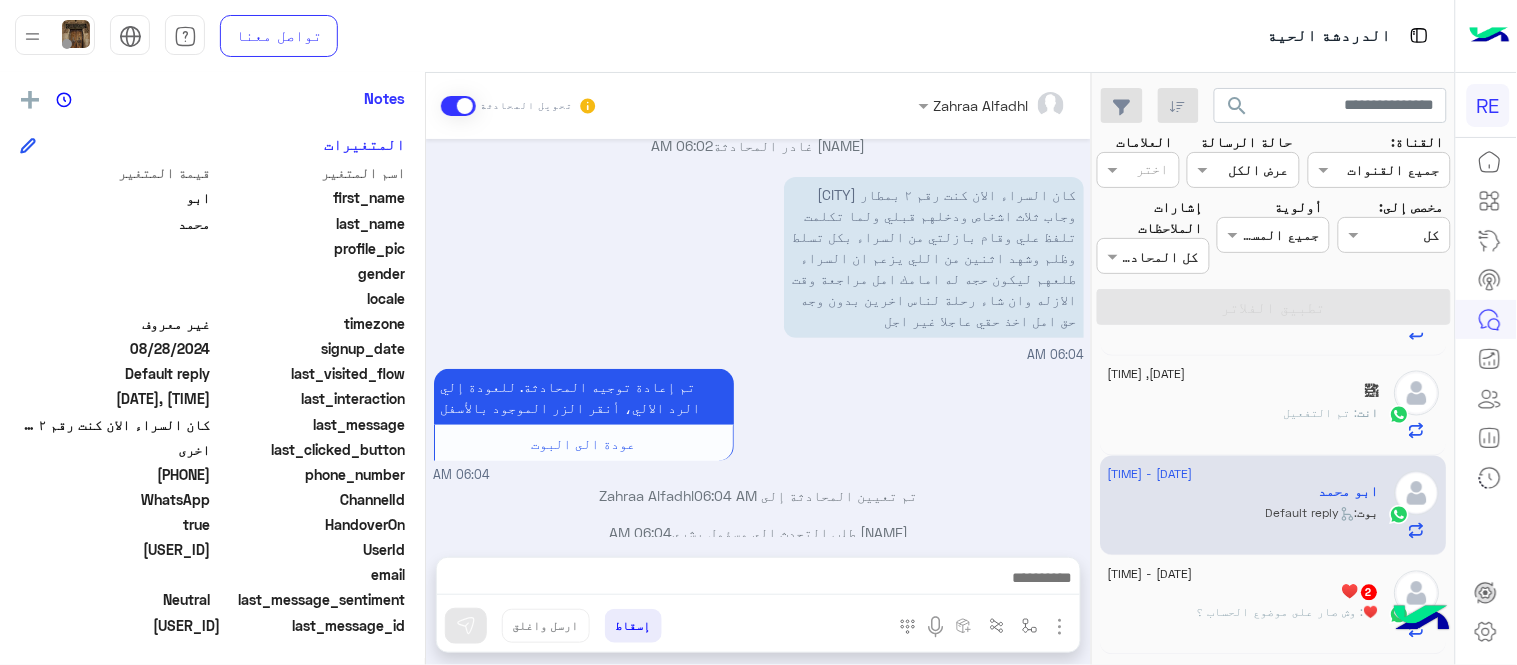 drag, startPoint x: 142, startPoint y: 470, endPoint x: 211, endPoint y: 473, distance: 69.065186 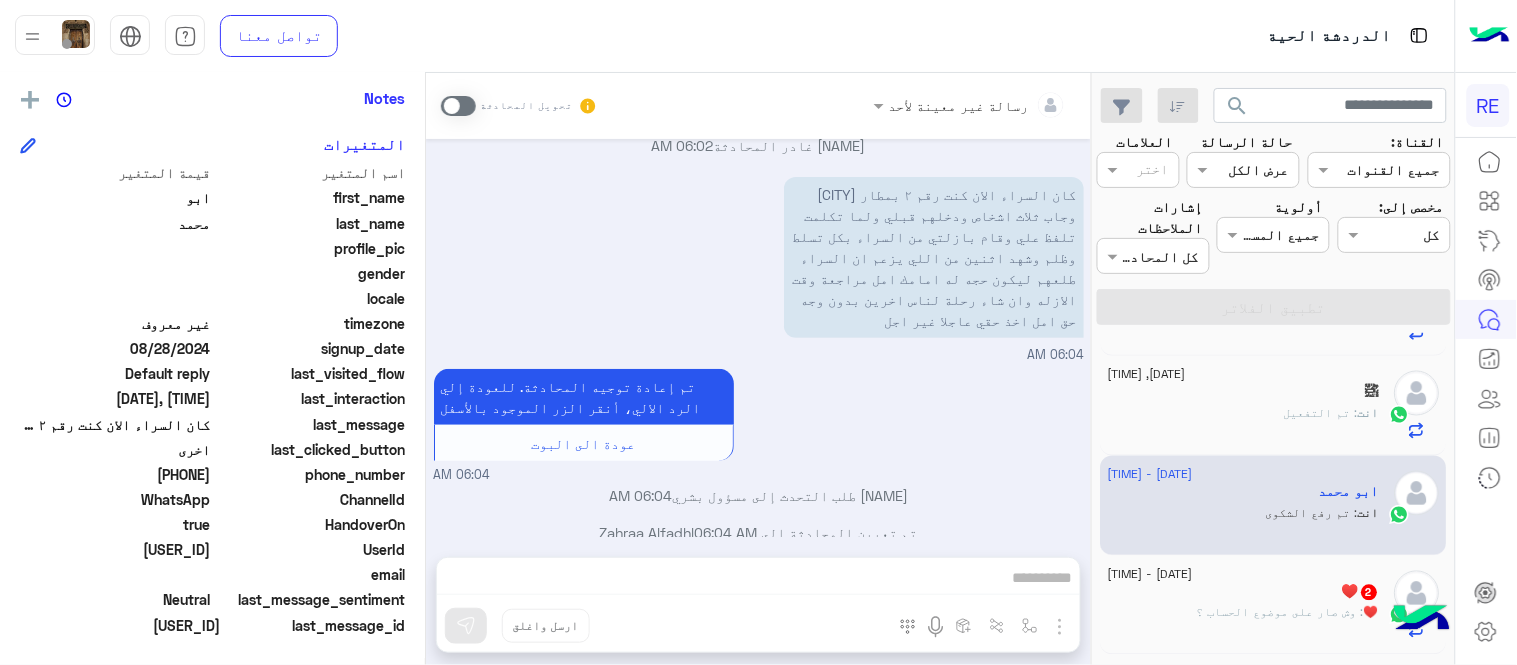 scroll, scrollTop: 332, scrollLeft: 0, axis: vertical 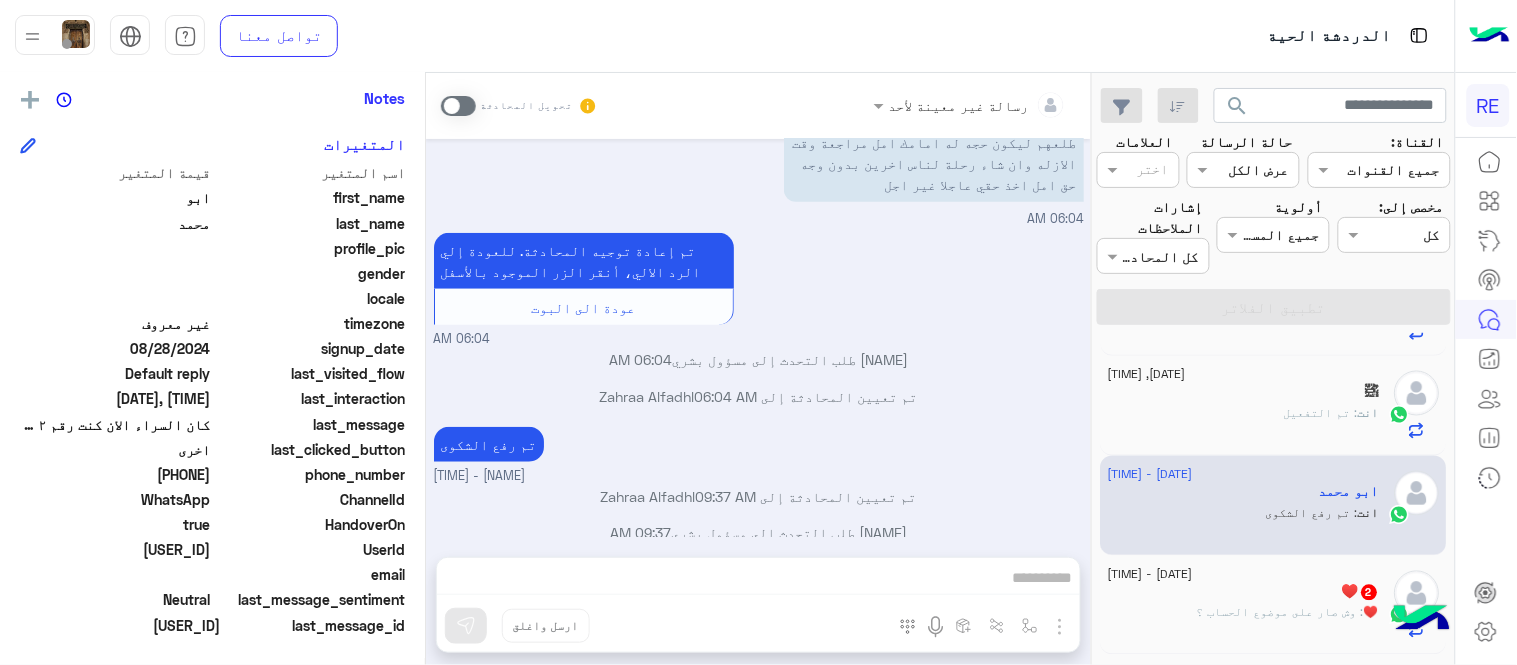 click on "[DATE] - [TIME] [NAME]   انت  : تم رفع الشكوى" 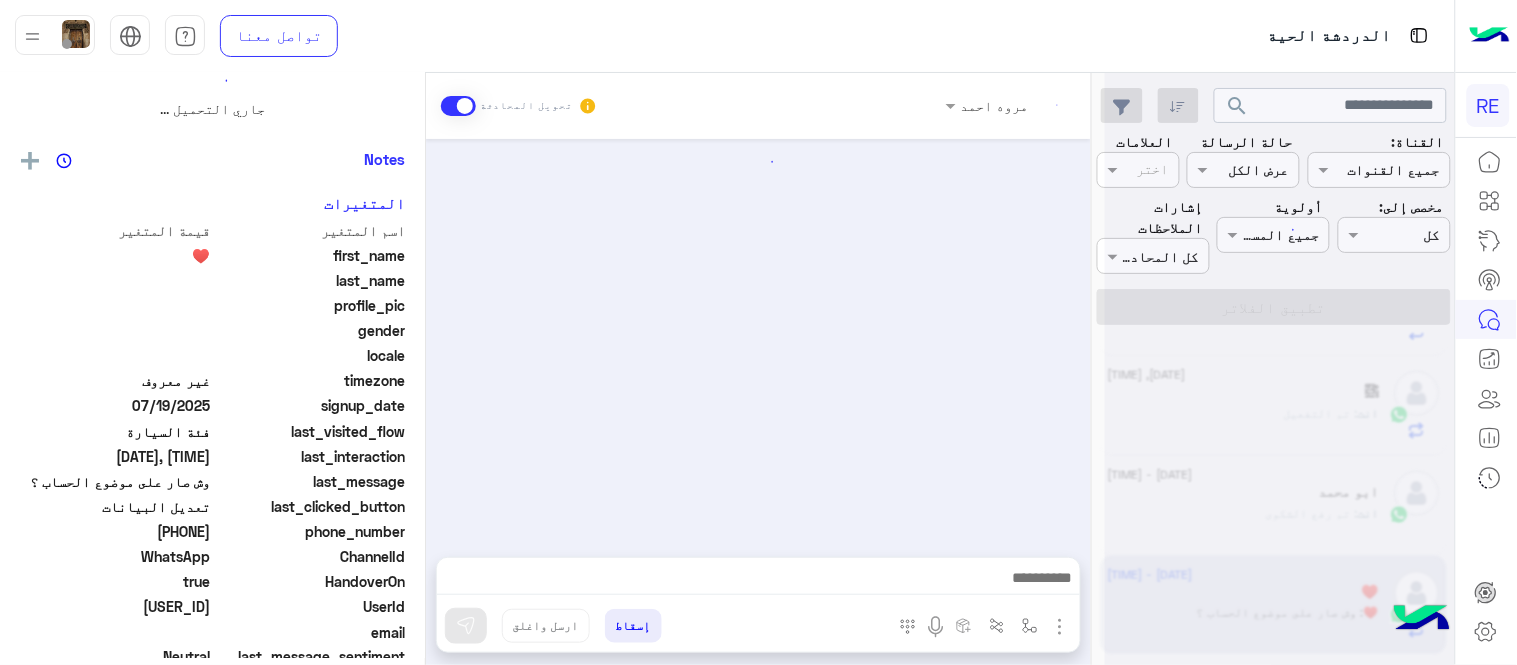 scroll, scrollTop: 0, scrollLeft: 0, axis: both 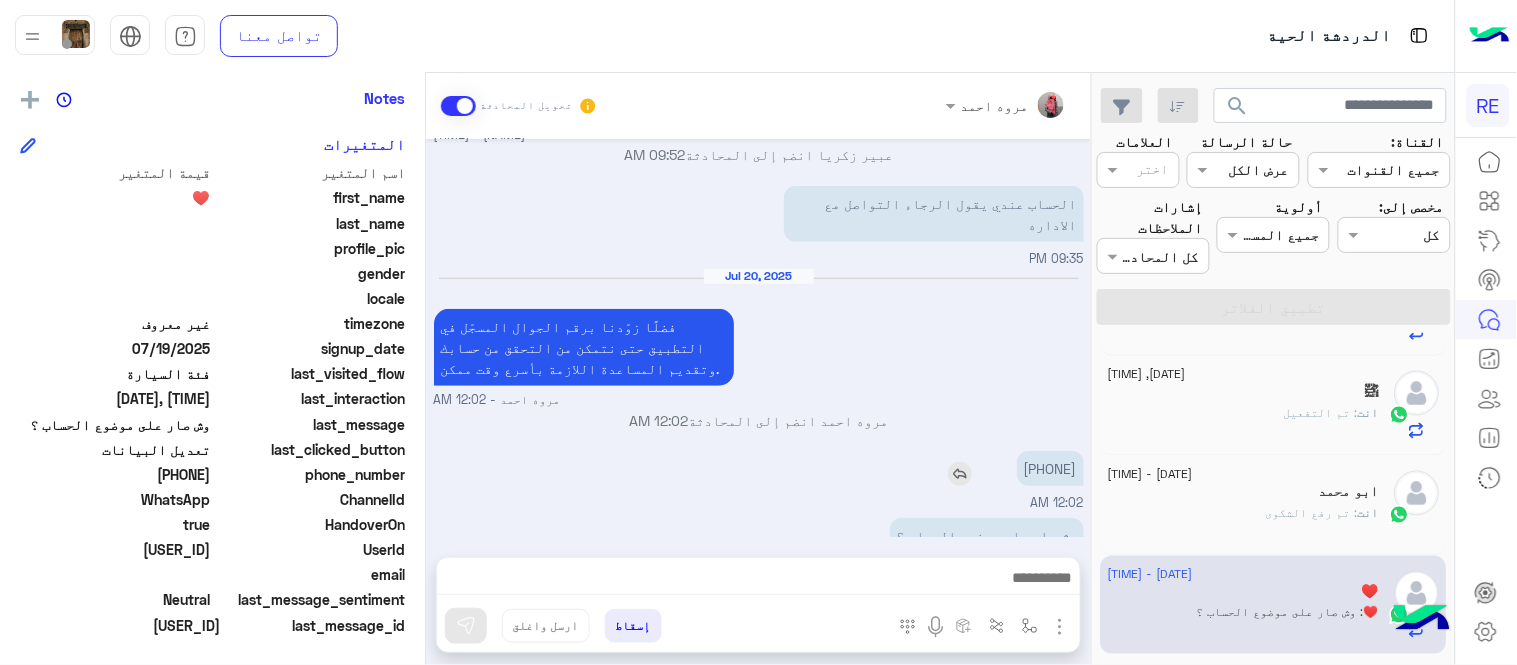 click on "[PHONE]" at bounding box center [1050, 468] 